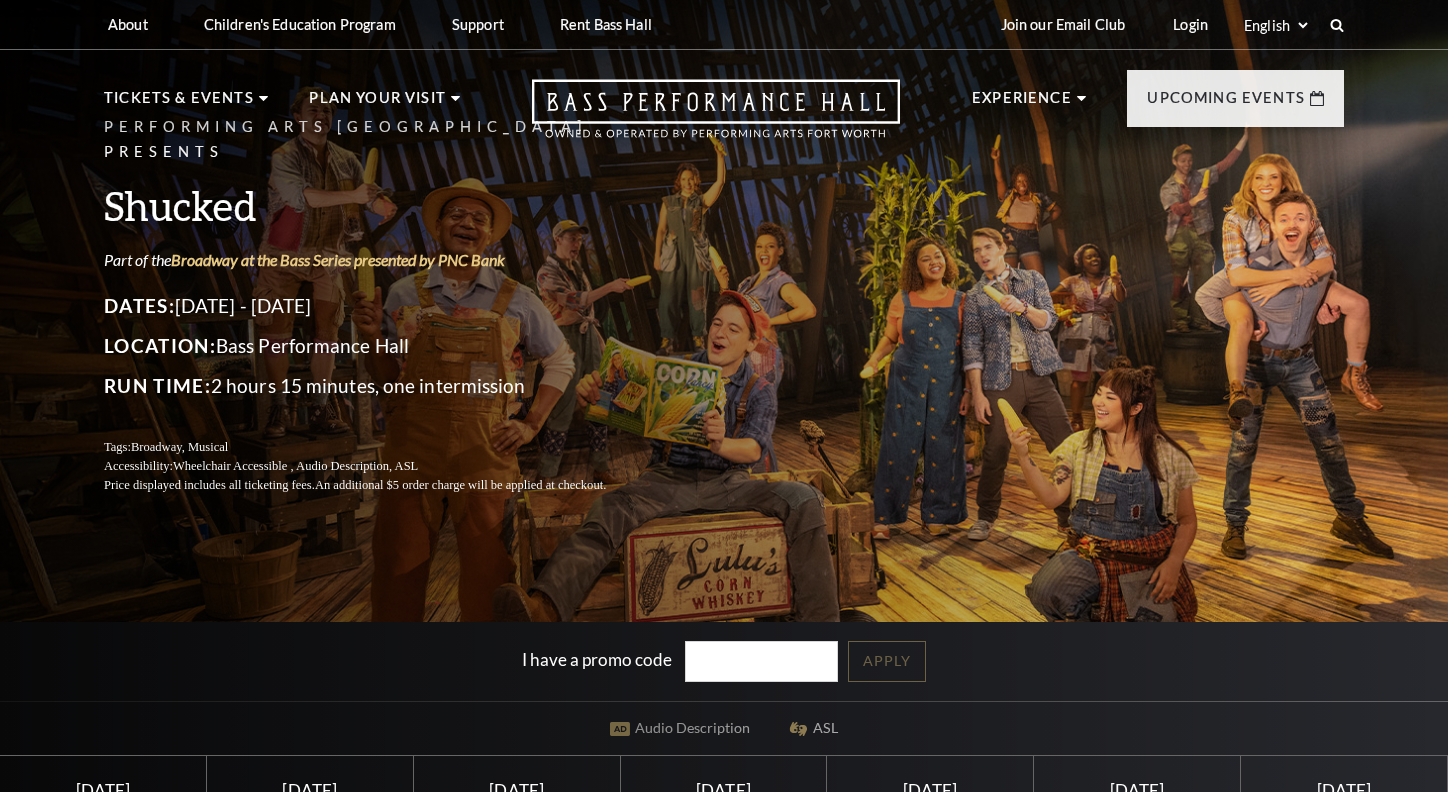 scroll, scrollTop: 0, scrollLeft: 0, axis: both 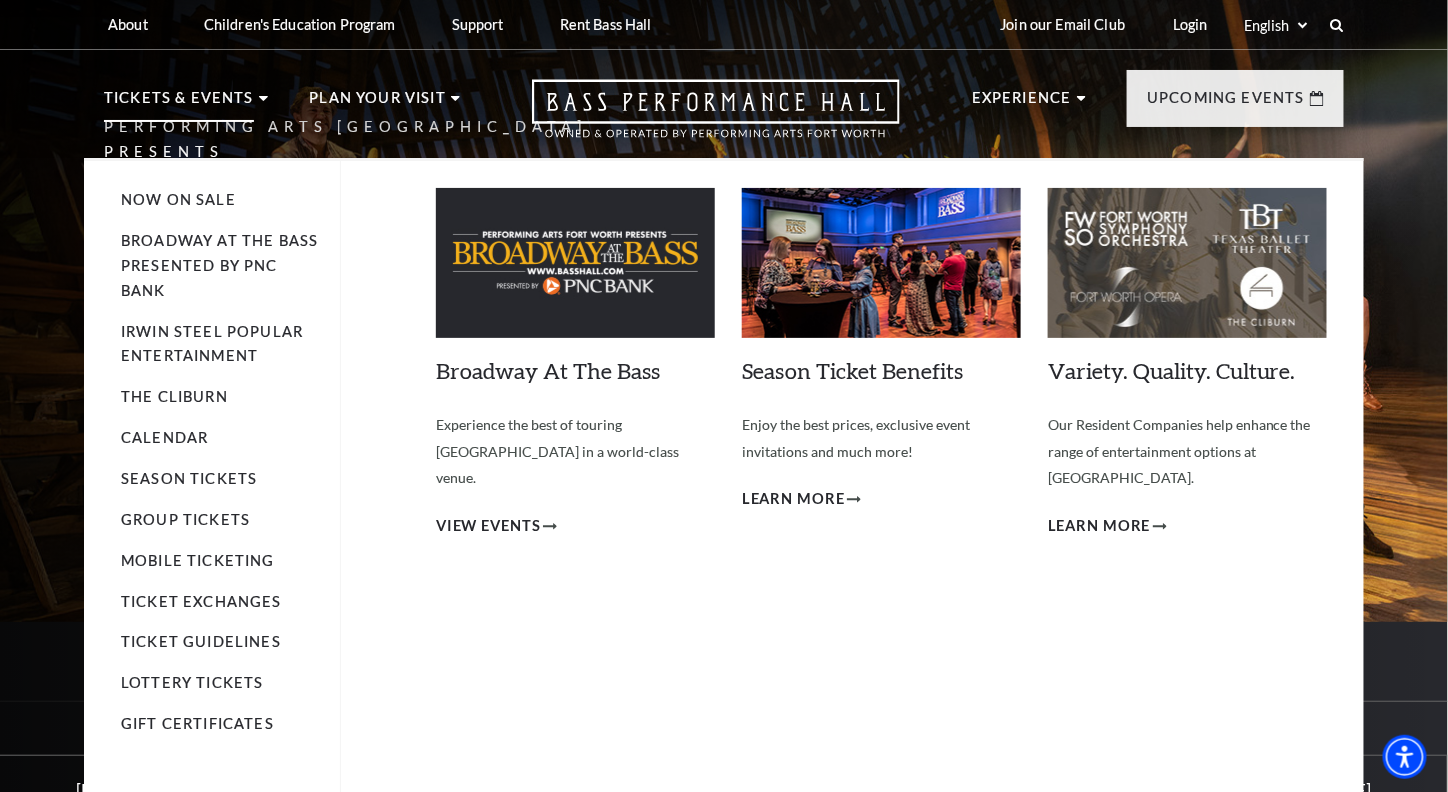 click on "Broadway At The Bass presented by PNC Bank" at bounding box center (220, 266) 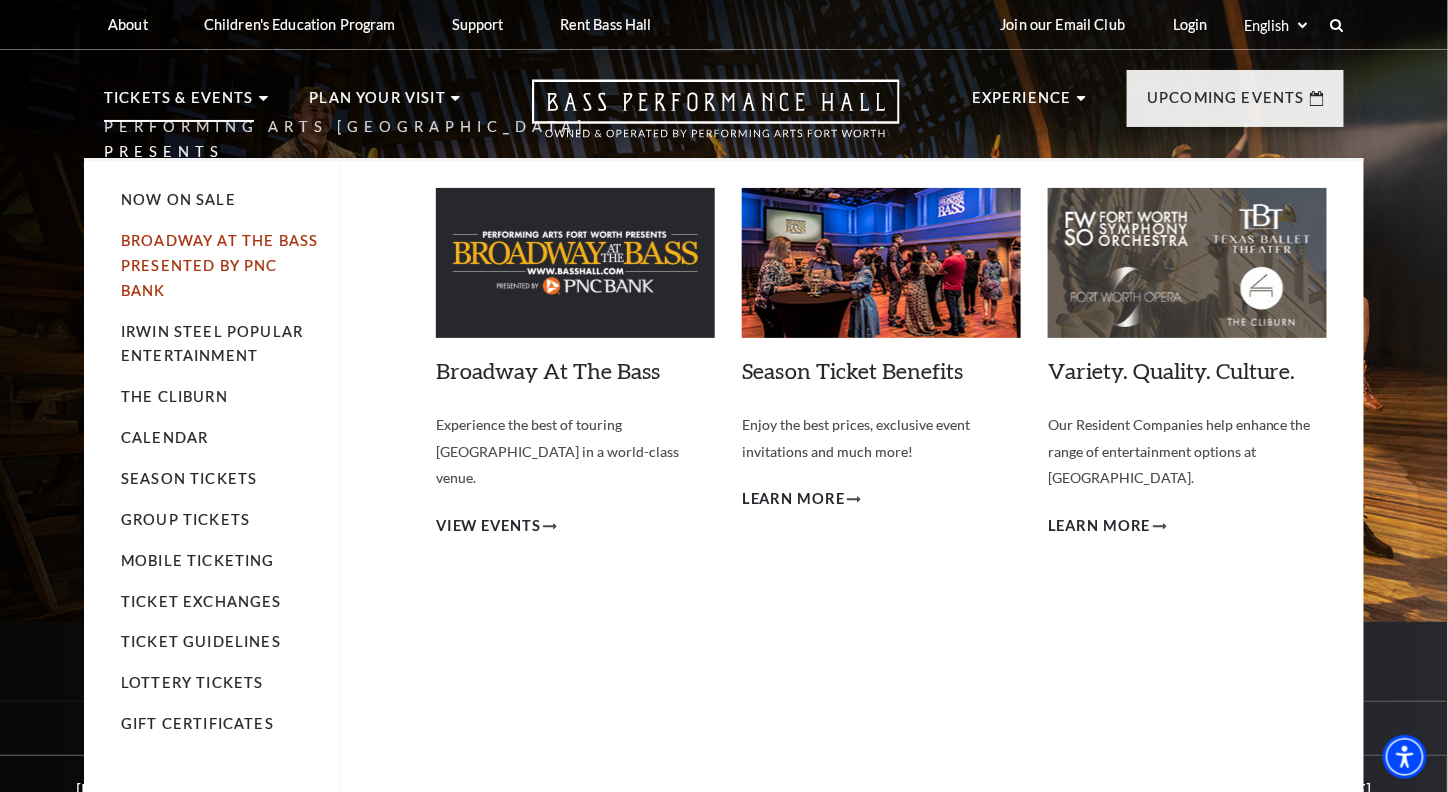 click on "Broadway At The Bass presented by PNC Bank" at bounding box center [219, 265] 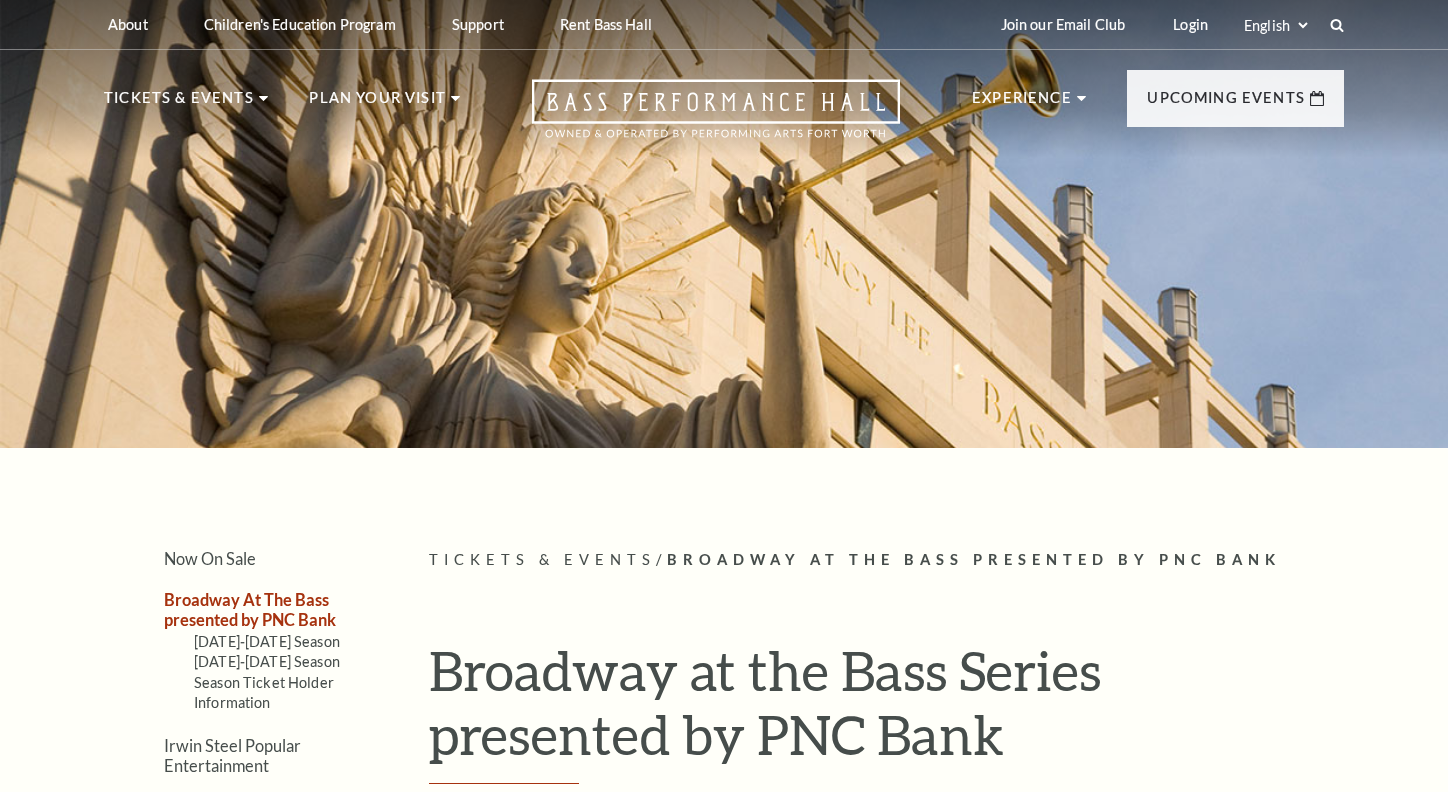 scroll, scrollTop: 0, scrollLeft: 0, axis: both 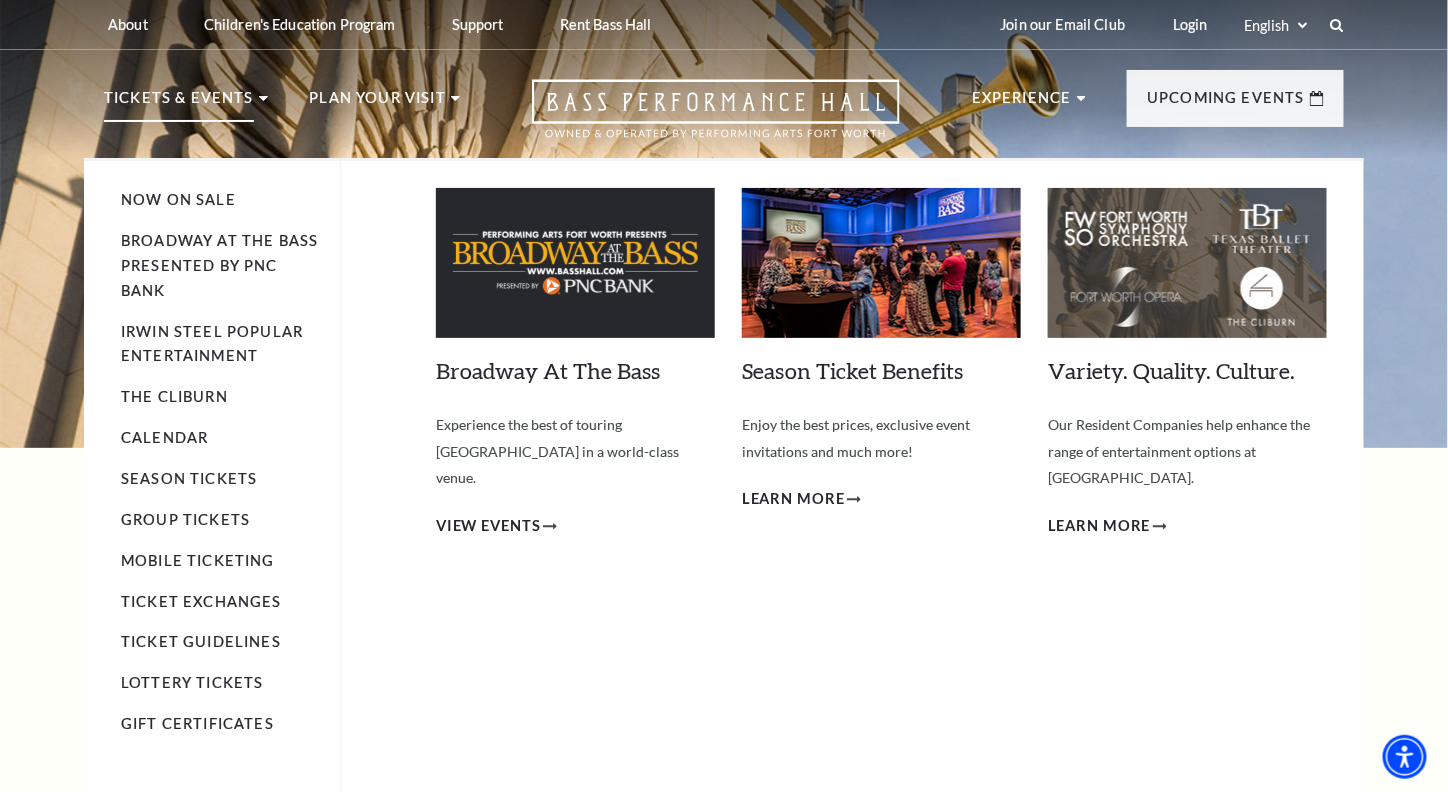 click on "Tickets & Events" at bounding box center (179, 104) 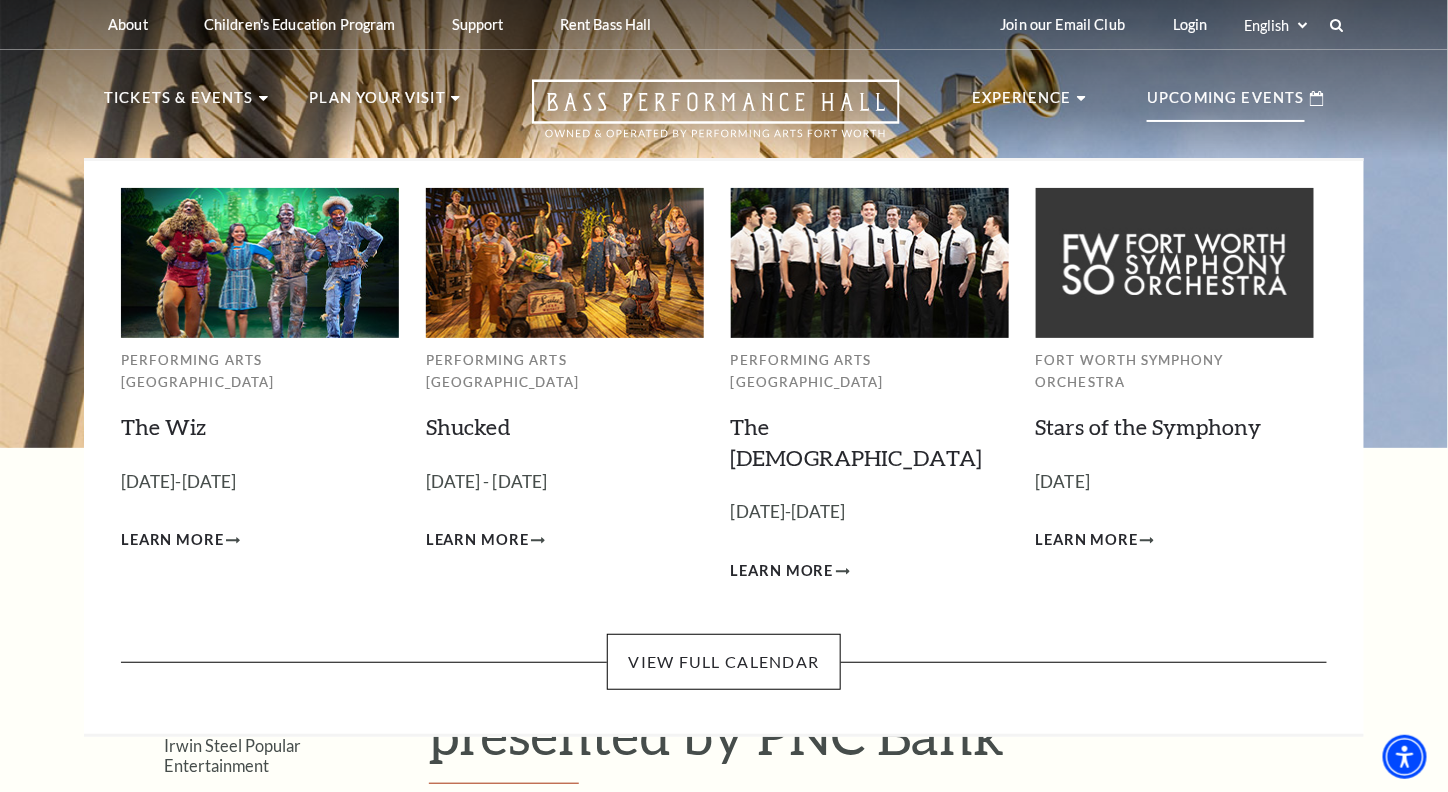 click on "Performing Arts [GEOGRAPHIC_DATA]" at bounding box center (565, 371) 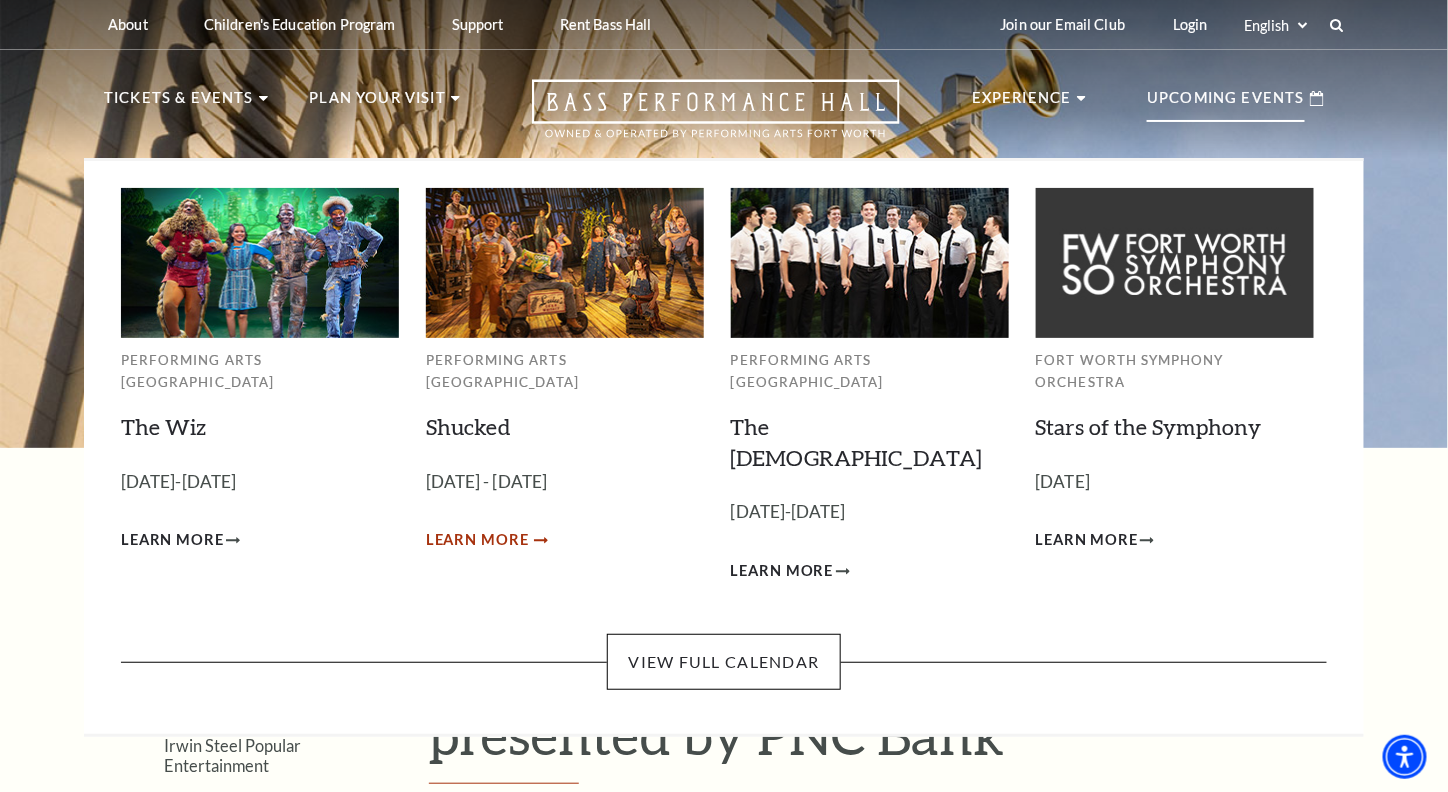 click on "Learn More" at bounding box center [477, 540] 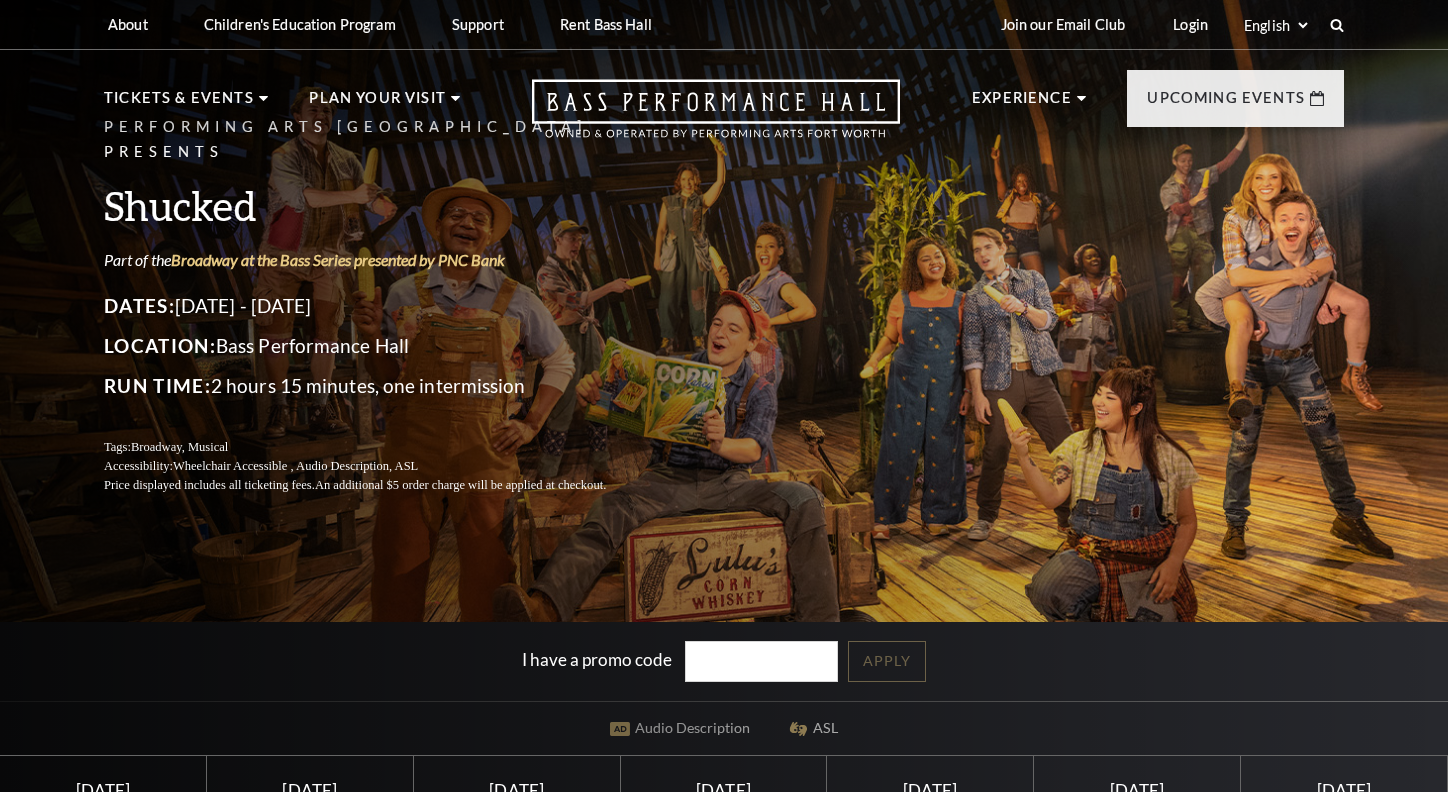scroll, scrollTop: 0, scrollLeft: 0, axis: both 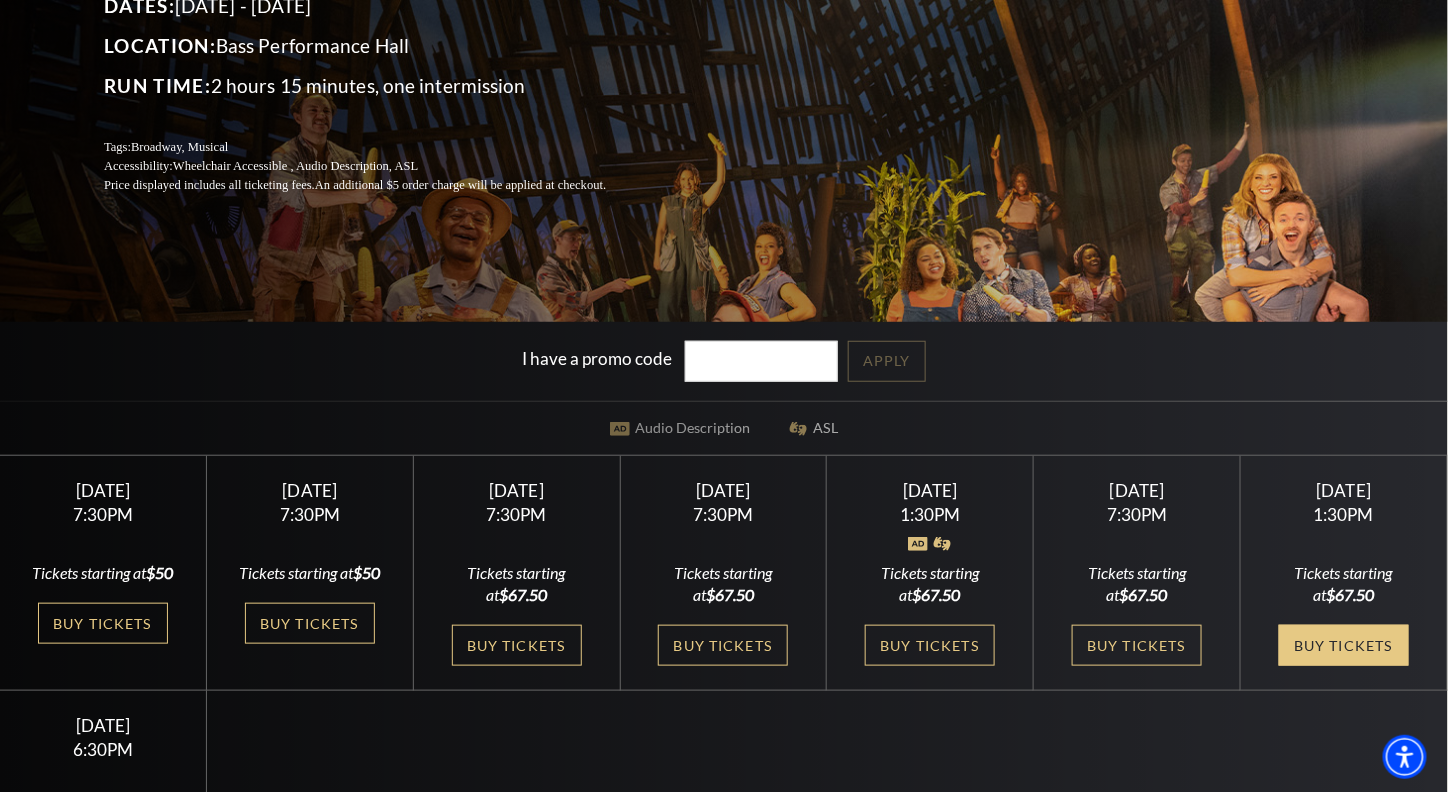 click on "Buy Tickets" at bounding box center [1344, 645] 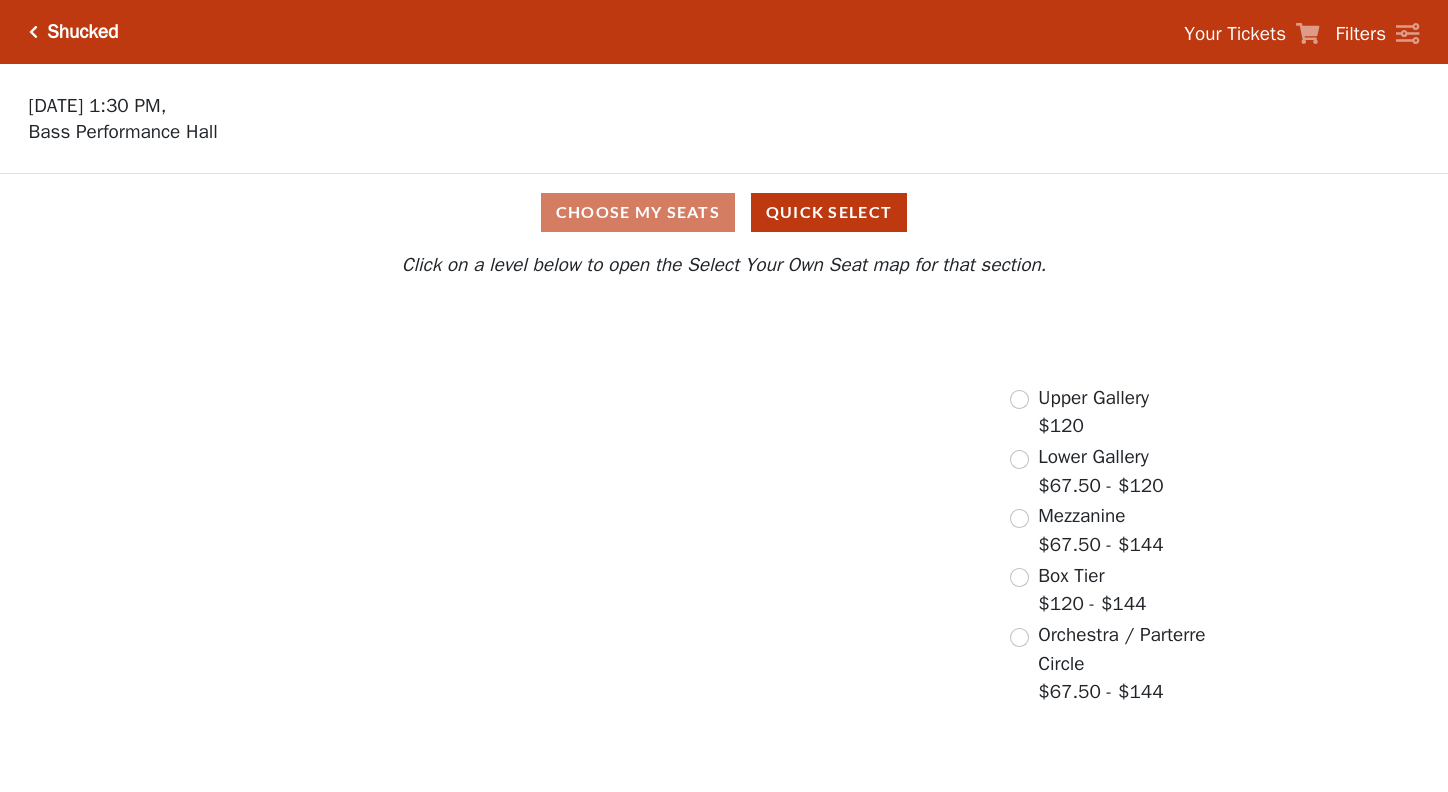 scroll, scrollTop: 0, scrollLeft: 0, axis: both 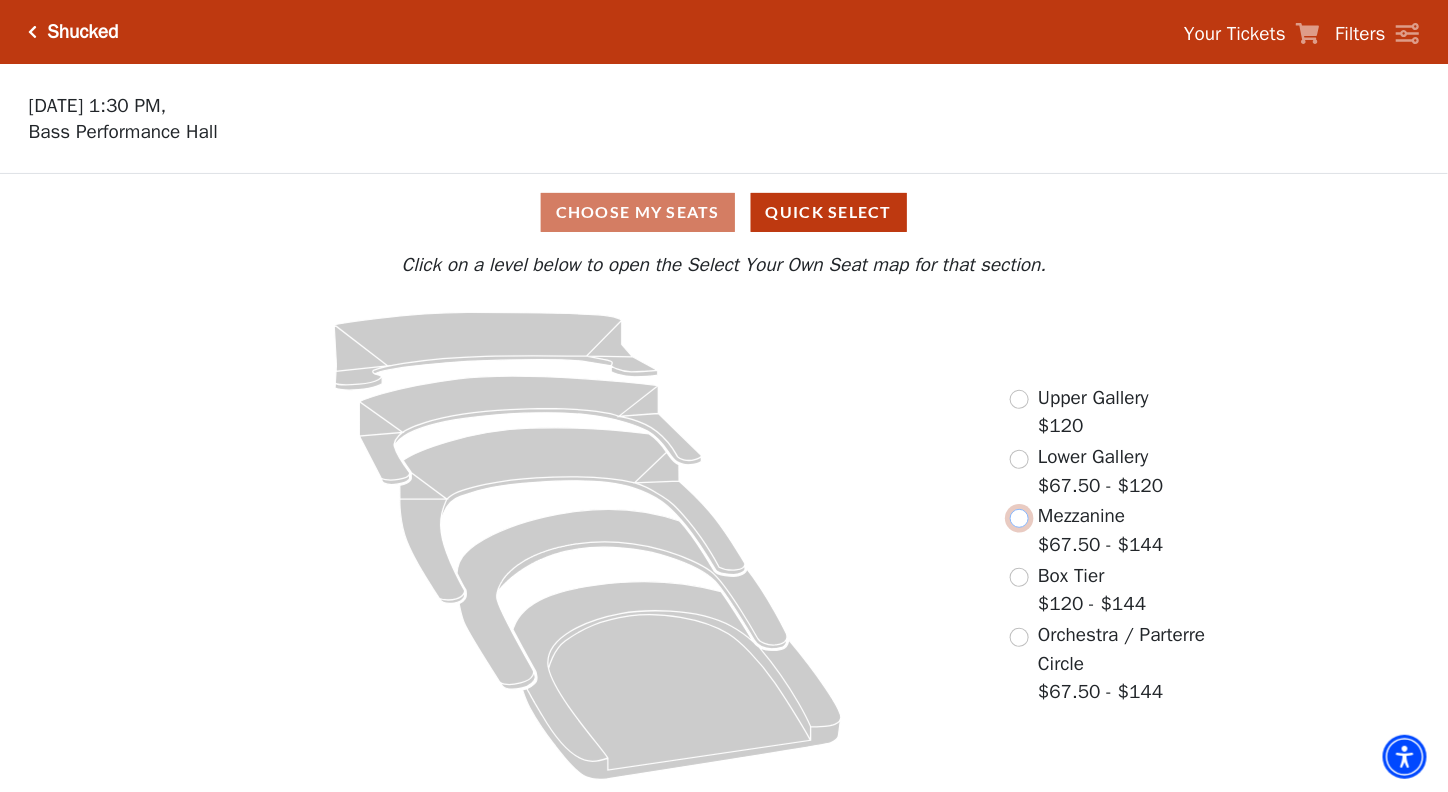 click at bounding box center (1019, 518) 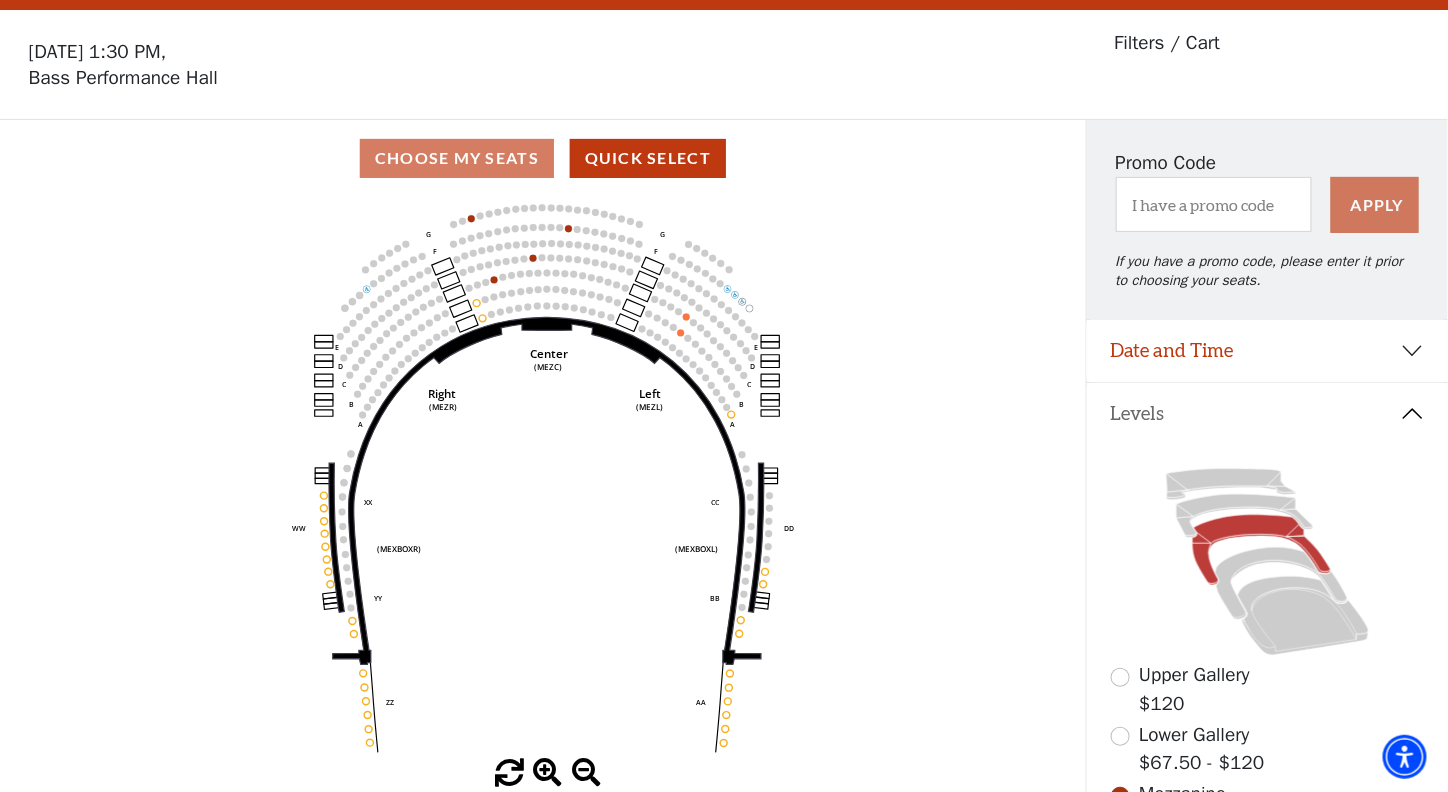 scroll, scrollTop: 92, scrollLeft: 0, axis: vertical 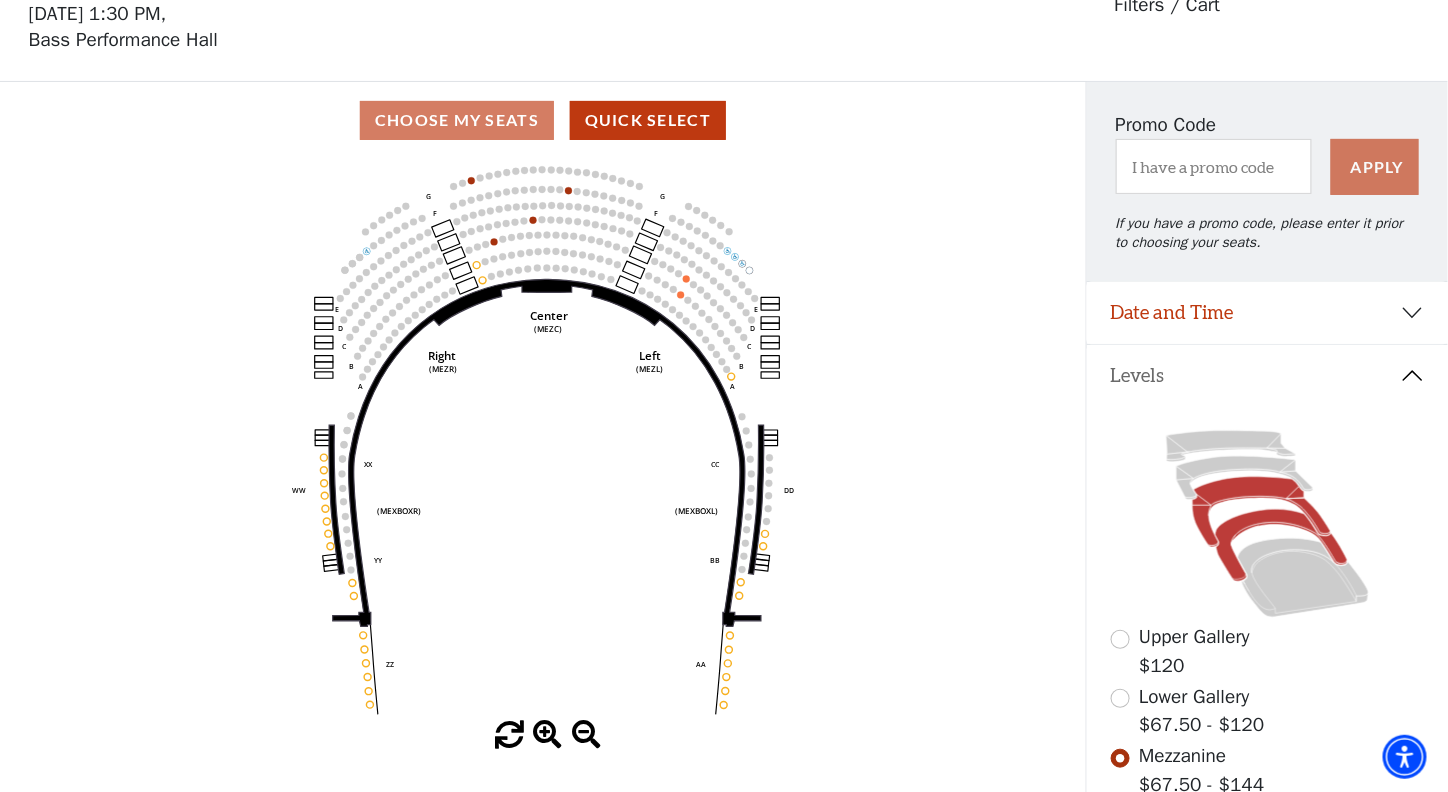 click 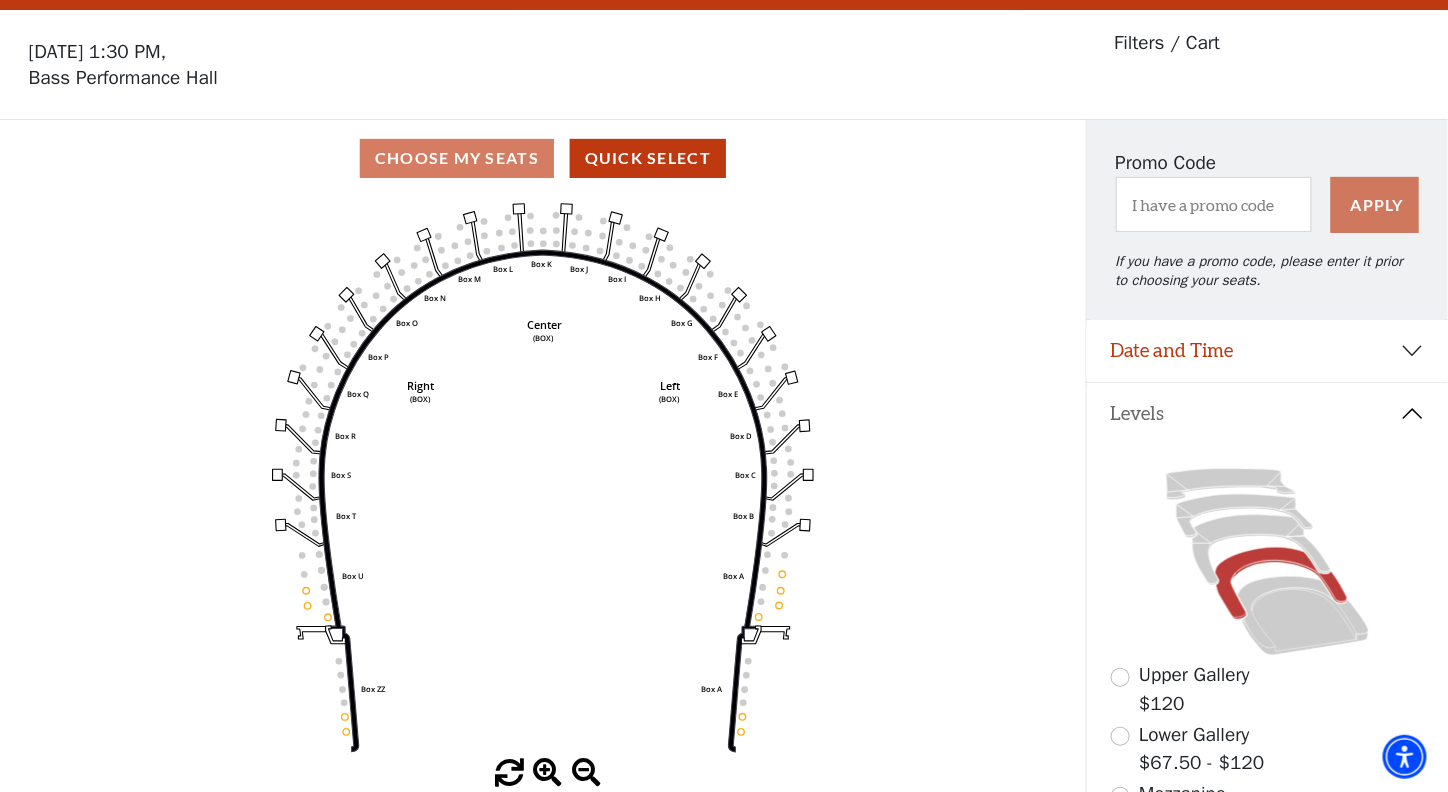 scroll, scrollTop: 92, scrollLeft: 0, axis: vertical 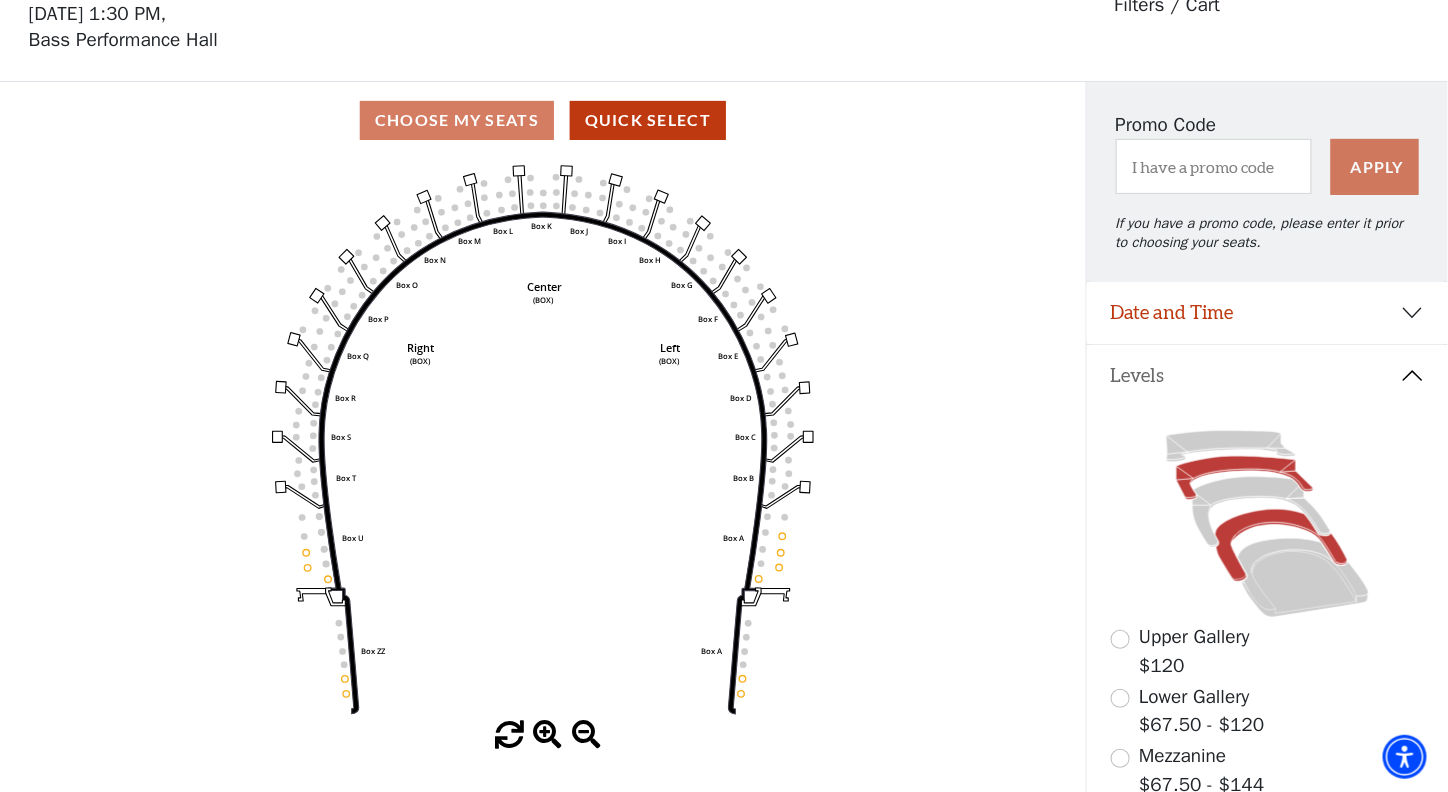 click 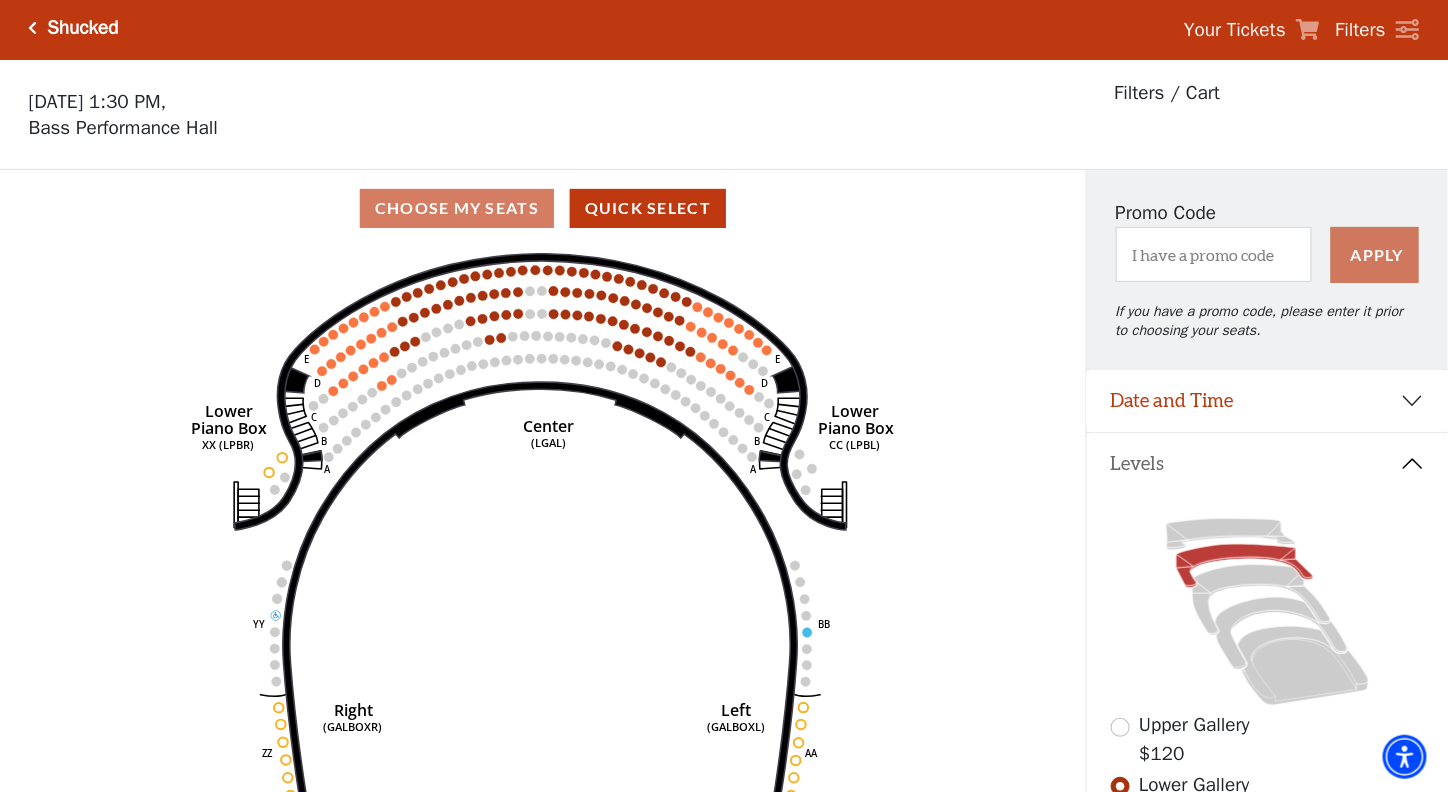 scroll, scrollTop: 0, scrollLeft: 0, axis: both 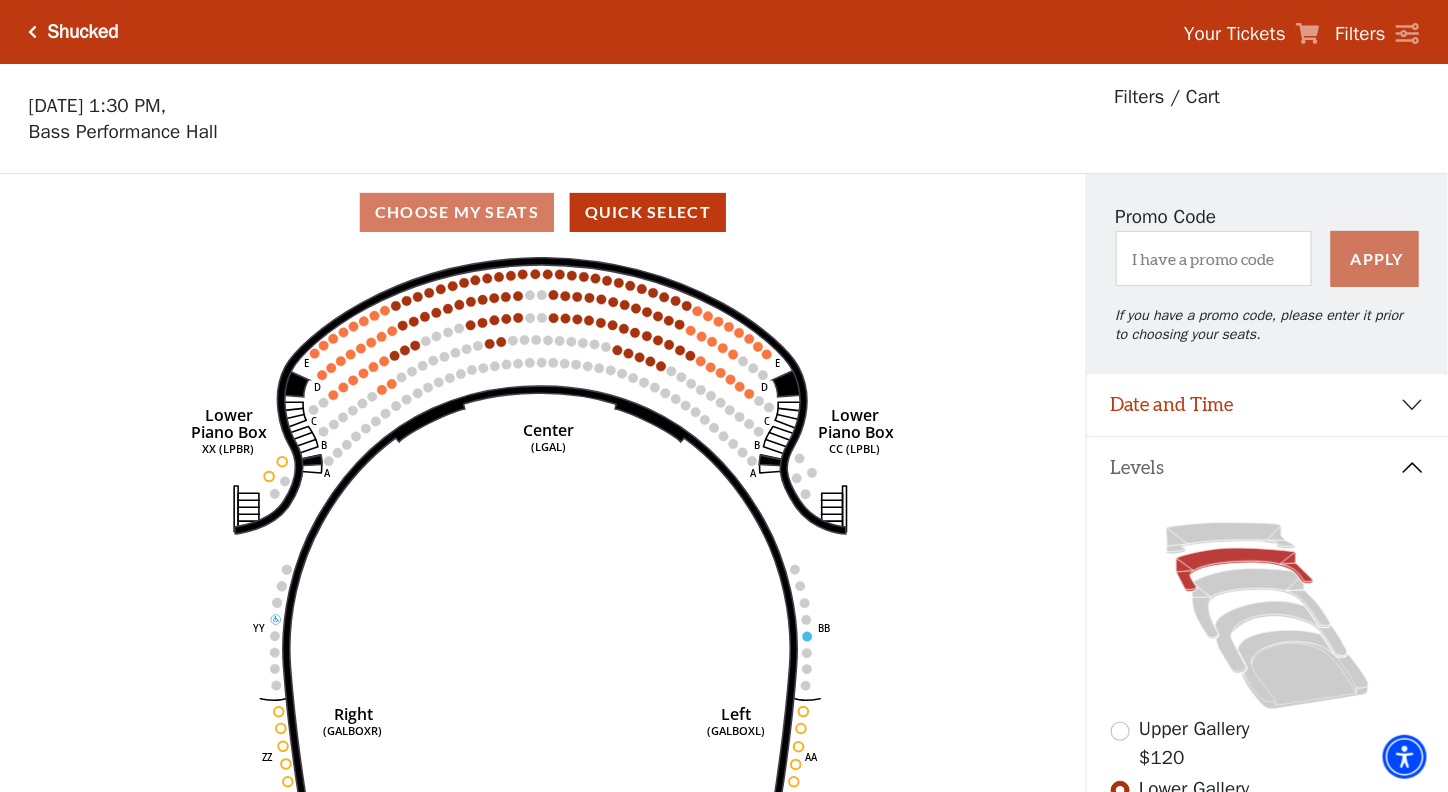 click at bounding box center [33, 32] 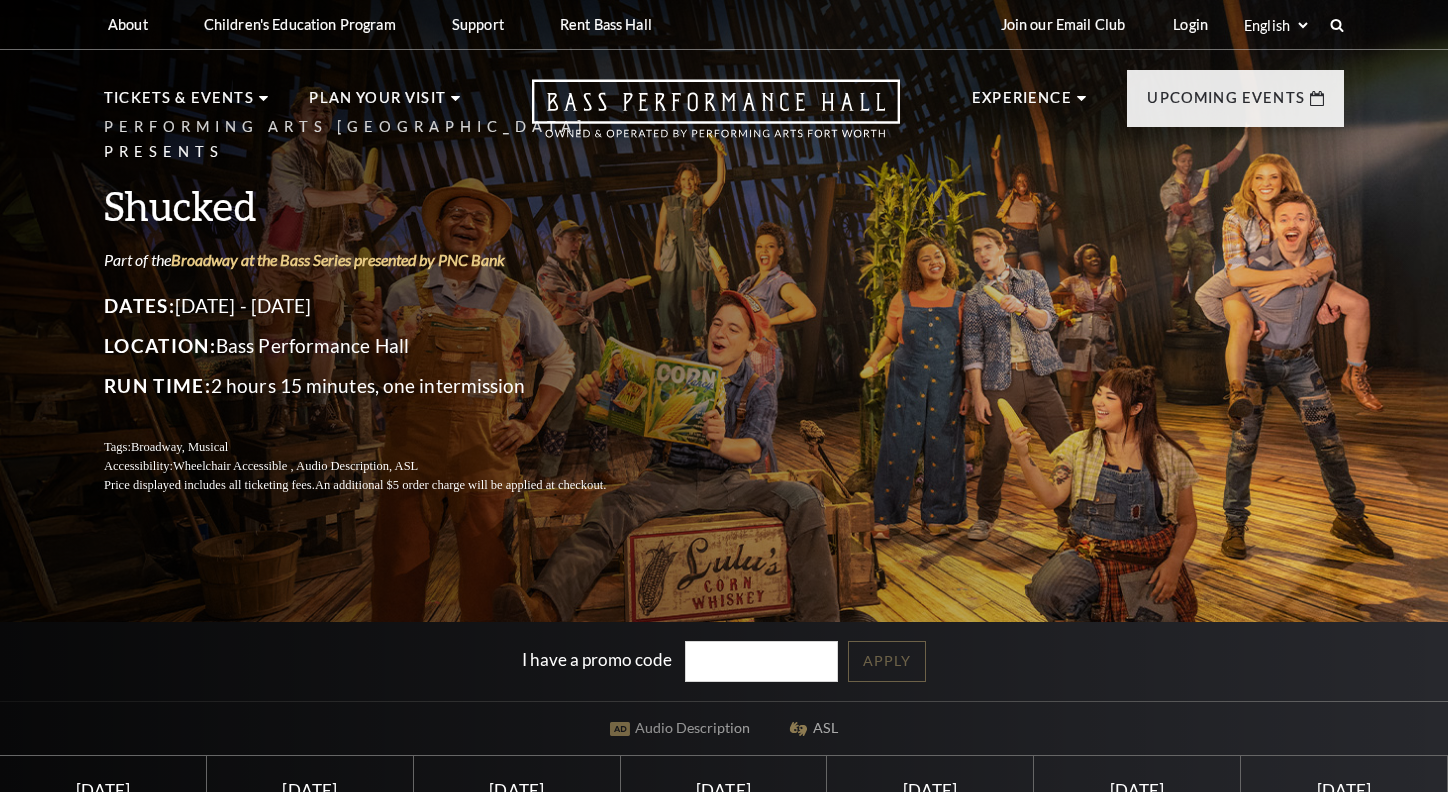 scroll, scrollTop: 0, scrollLeft: 0, axis: both 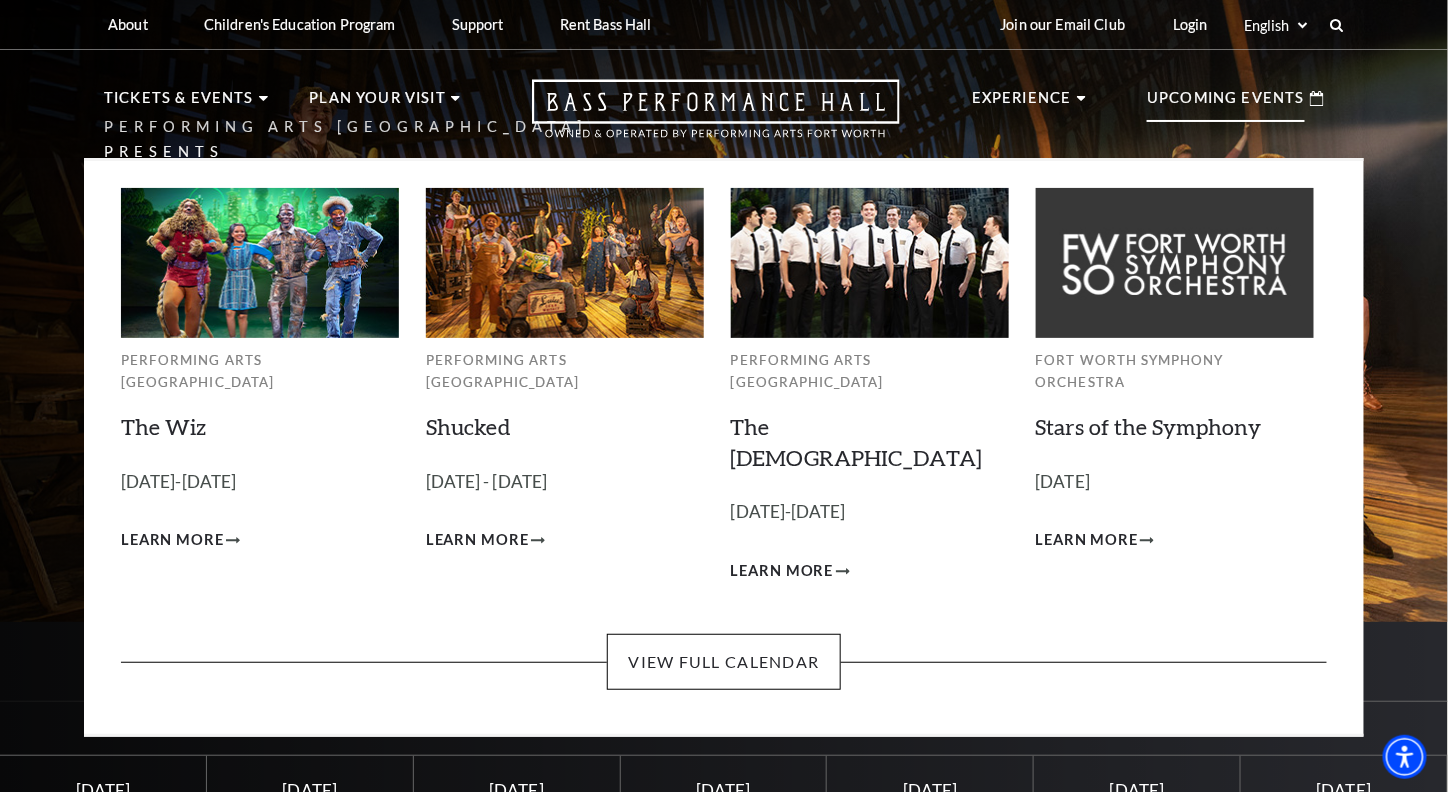 click at bounding box center (565, 262) 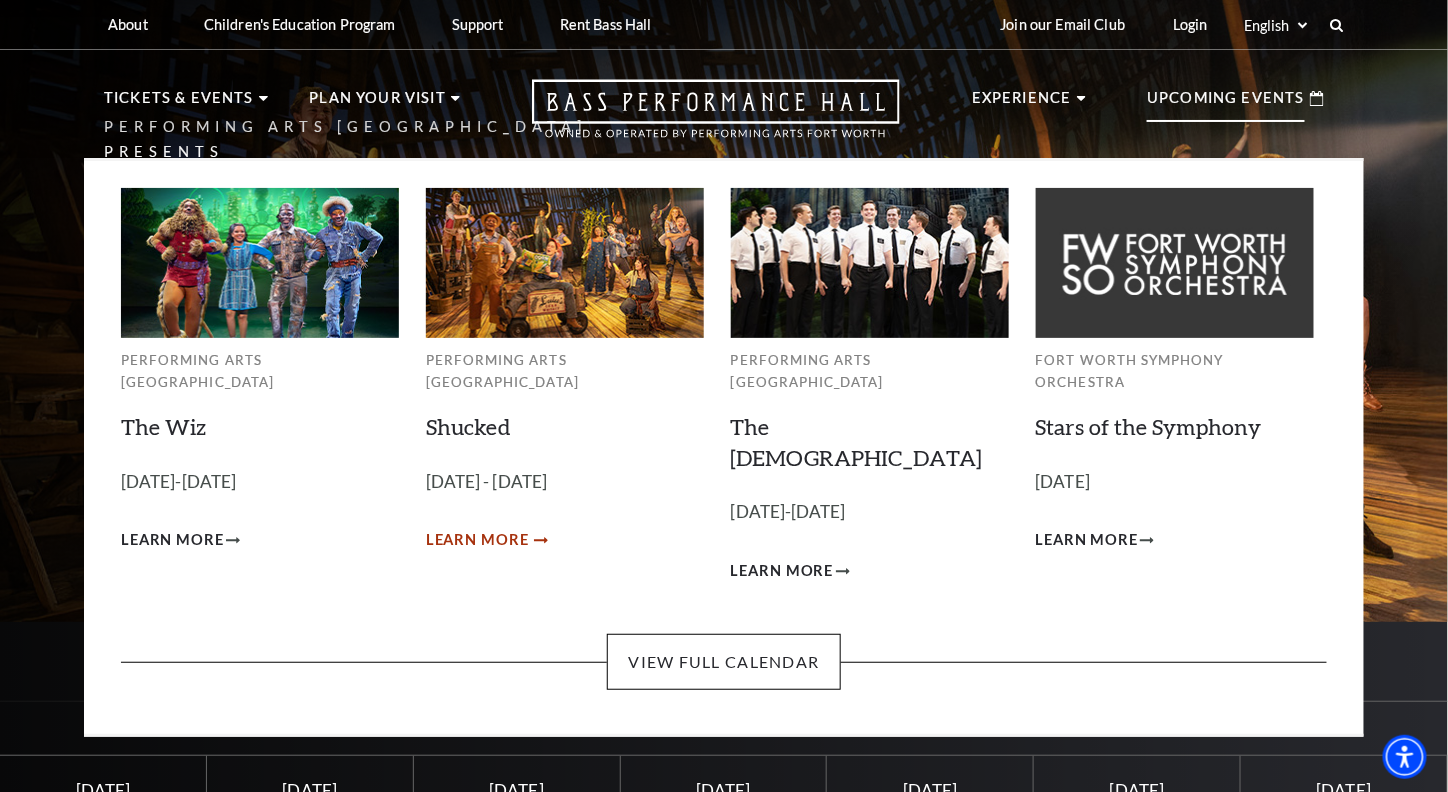click on "Learn More" at bounding box center [477, 540] 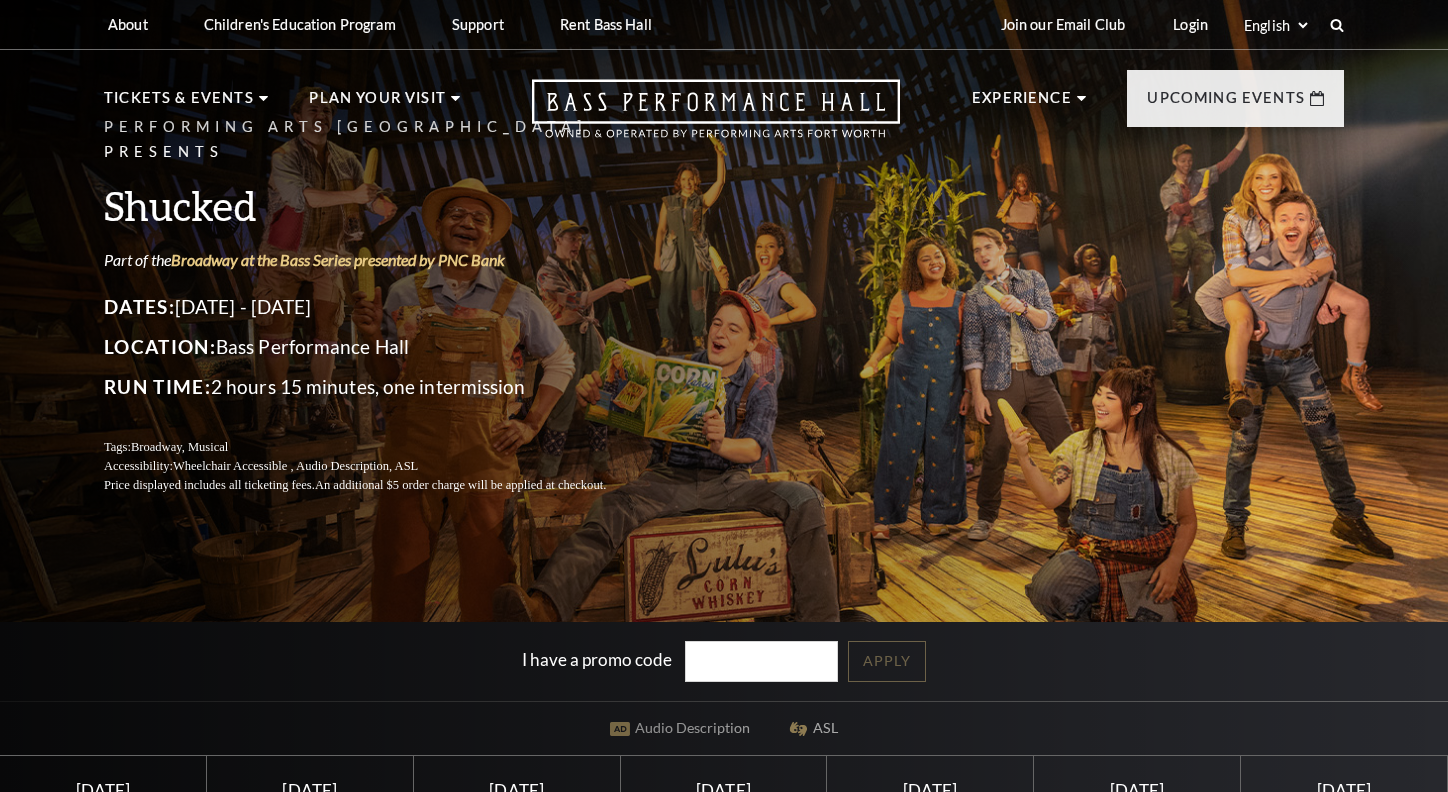 scroll, scrollTop: 0, scrollLeft: 0, axis: both 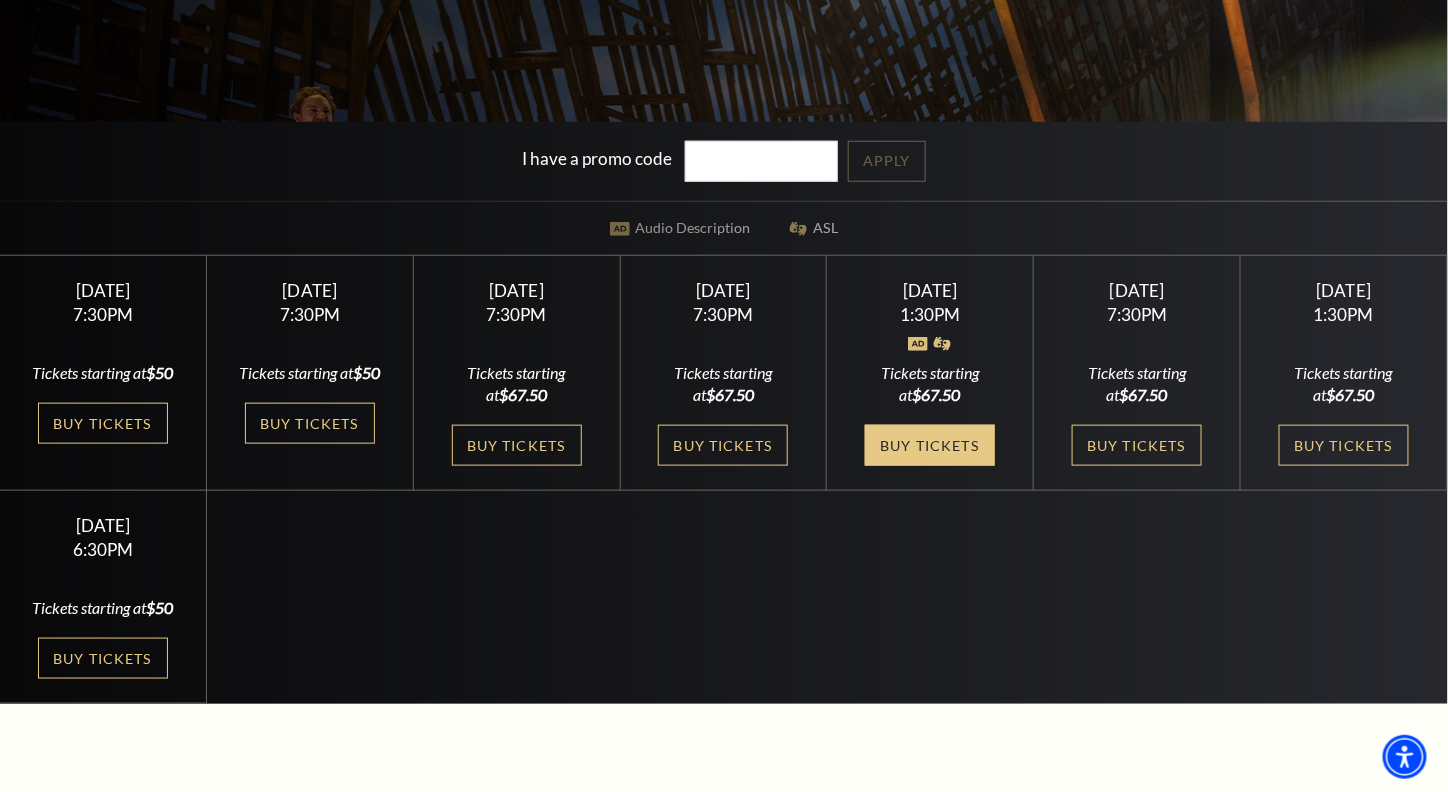 click on "Buy Tickets" at bounding box center [930, 445] 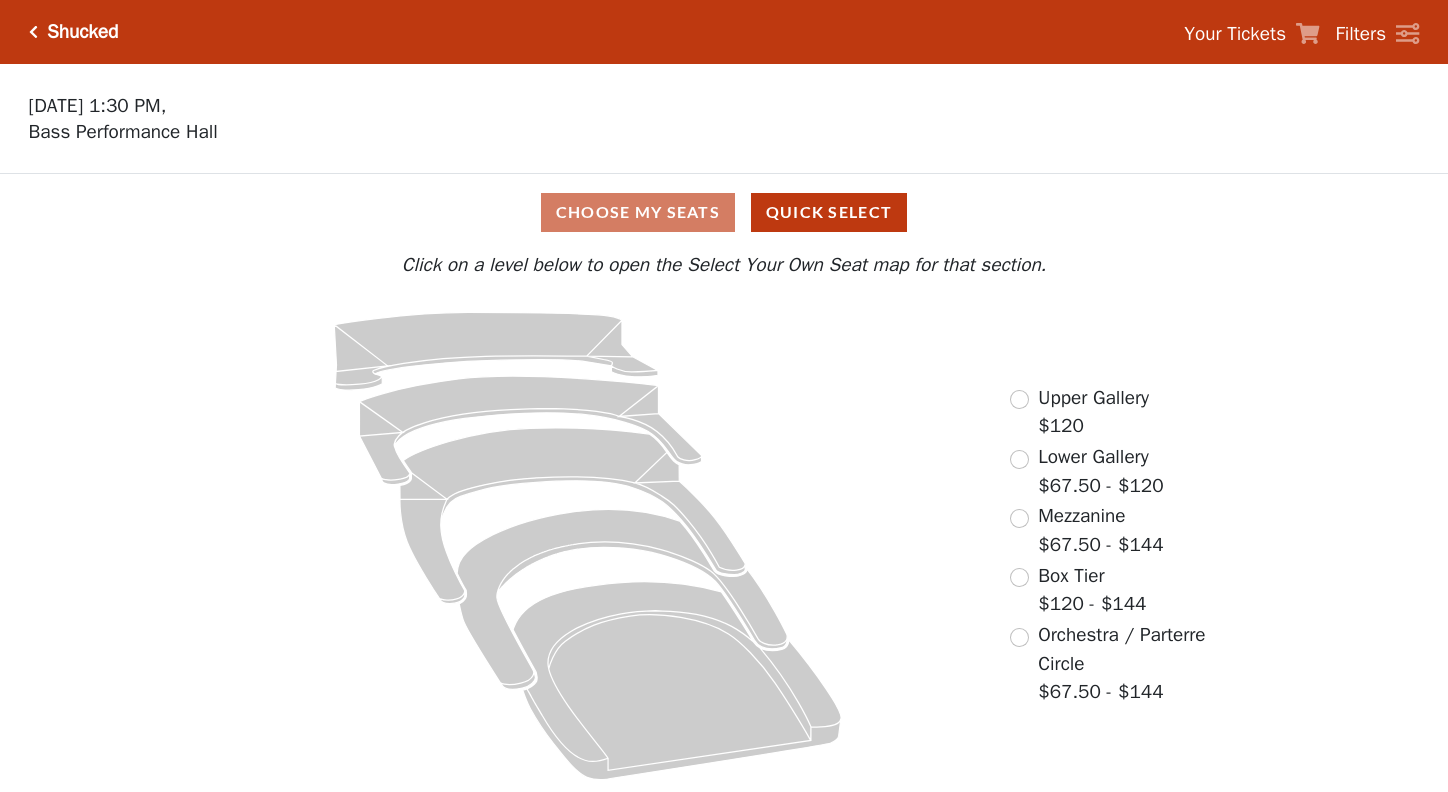 scroll, scrollTop: 0, scrollLeft: 0, axis: both 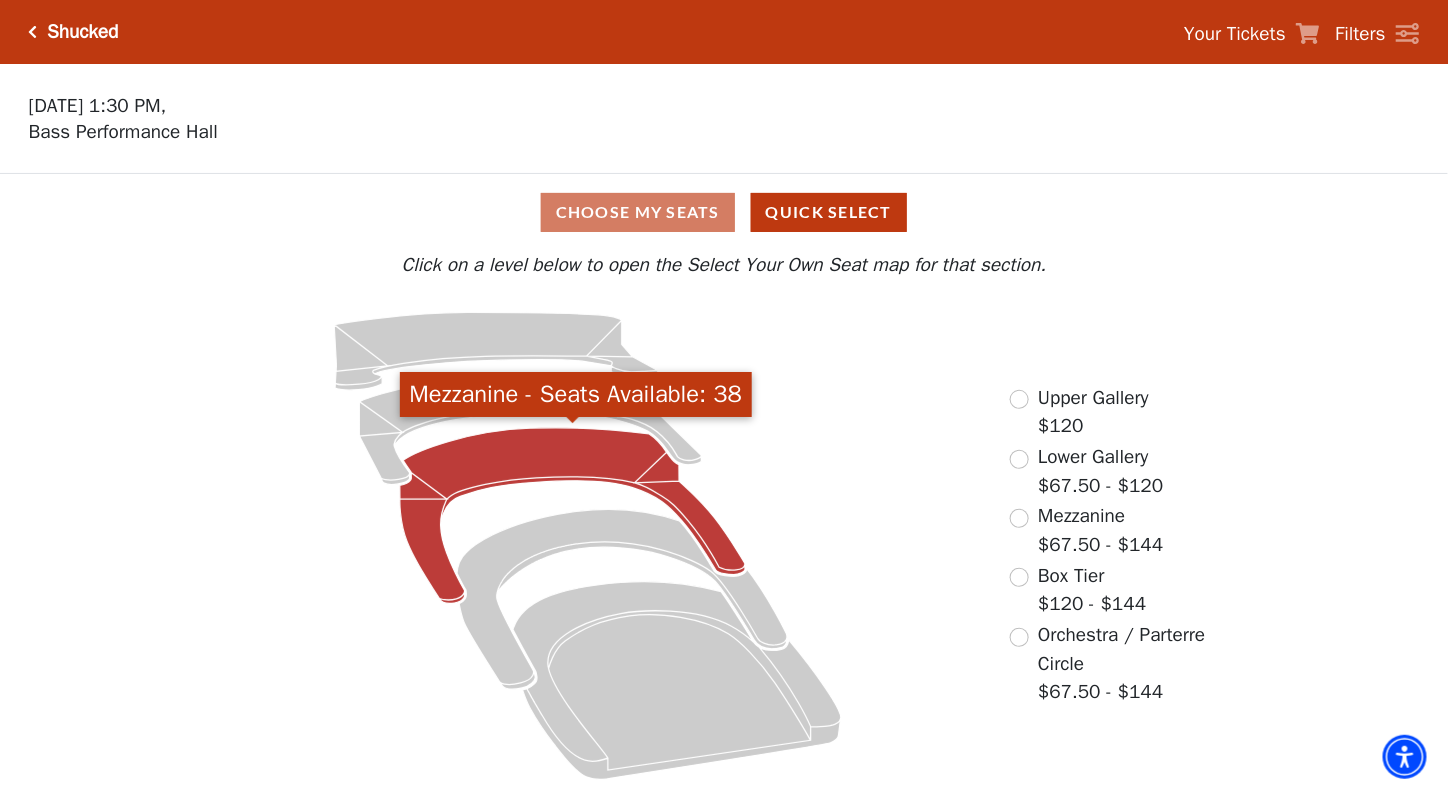 click 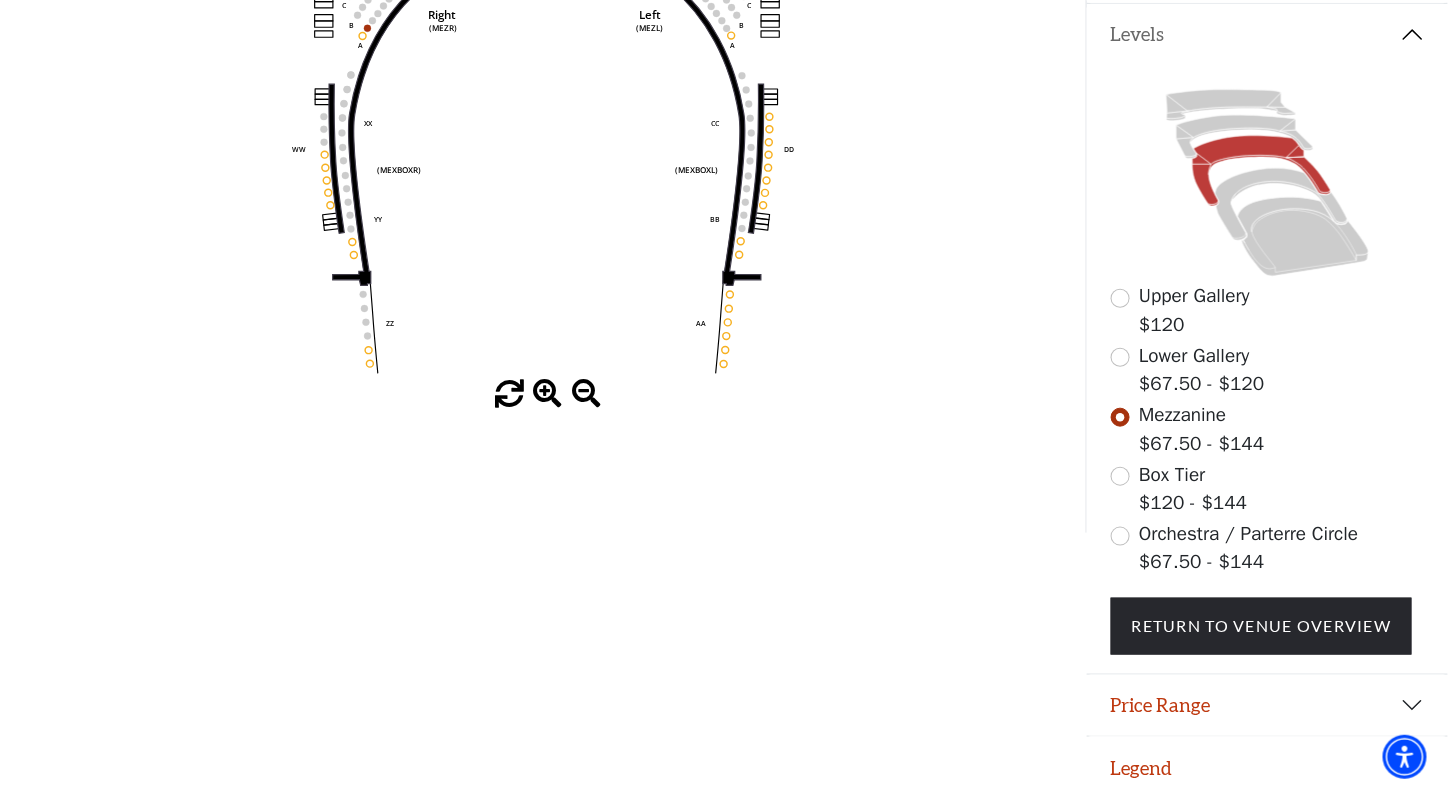 scroll, scrollTop: 434, scrollLeft: 0, axis: vertical 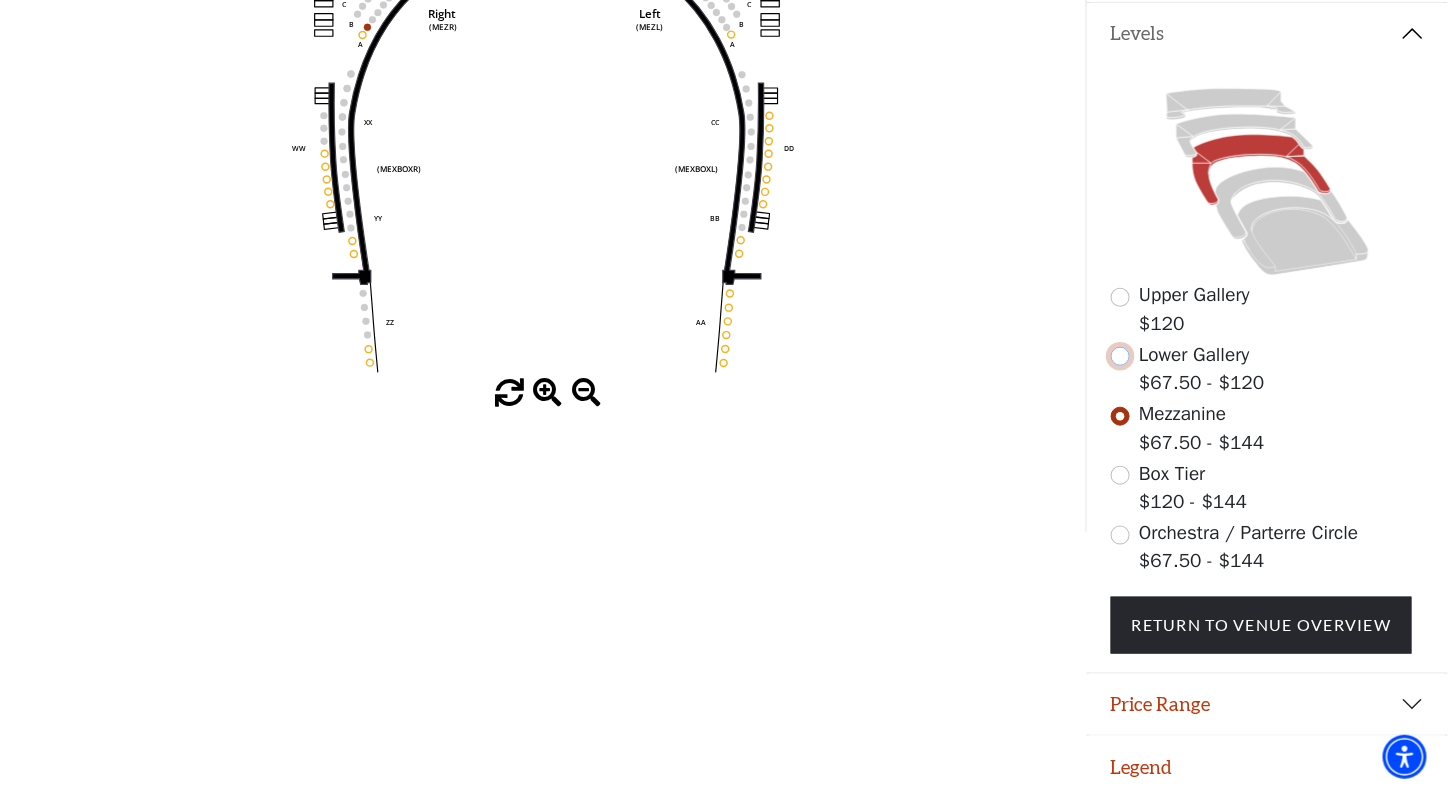 click at bounding box center (1120, 356) 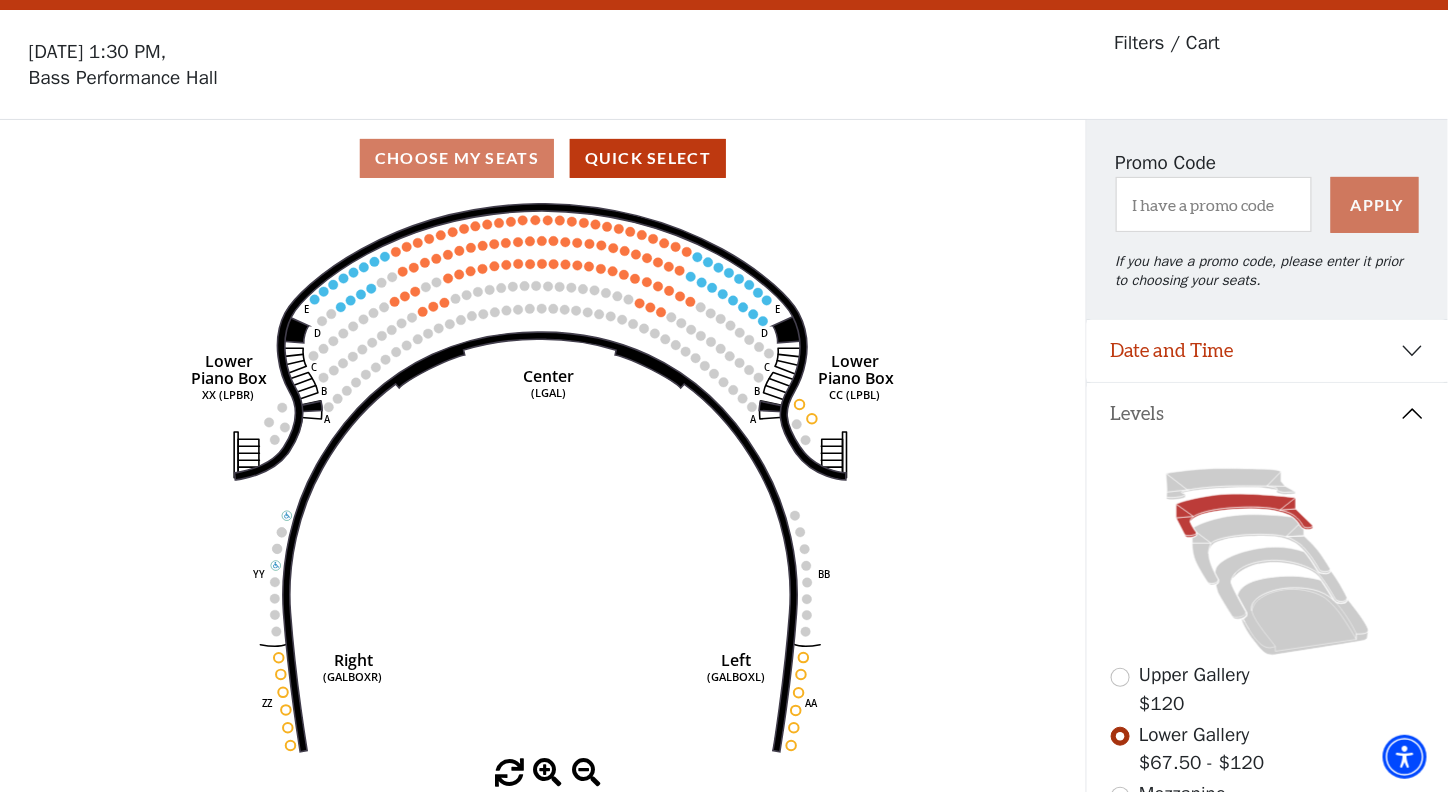 scroll, scrollTop: 92, scrollLeft: 0, axis: vertical 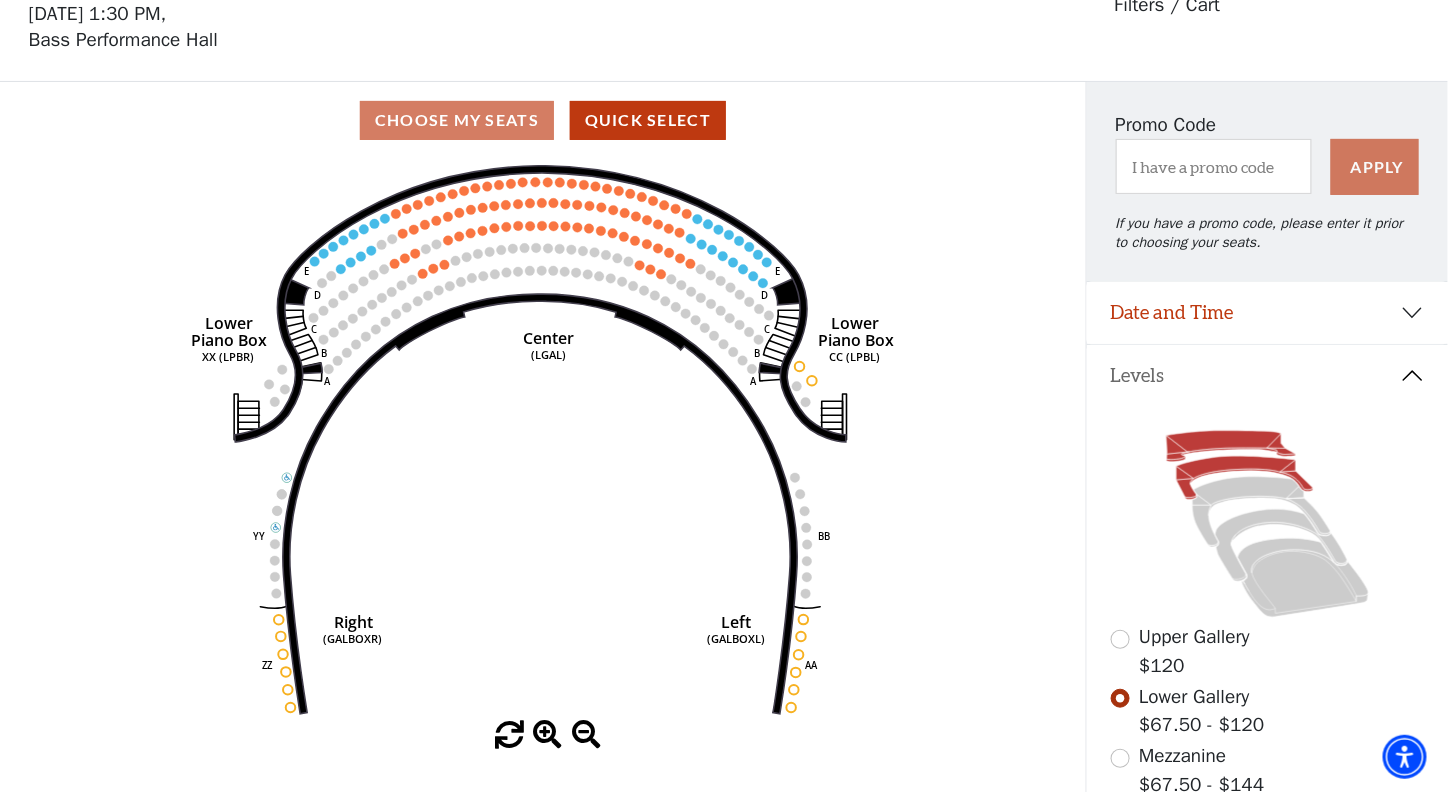 click 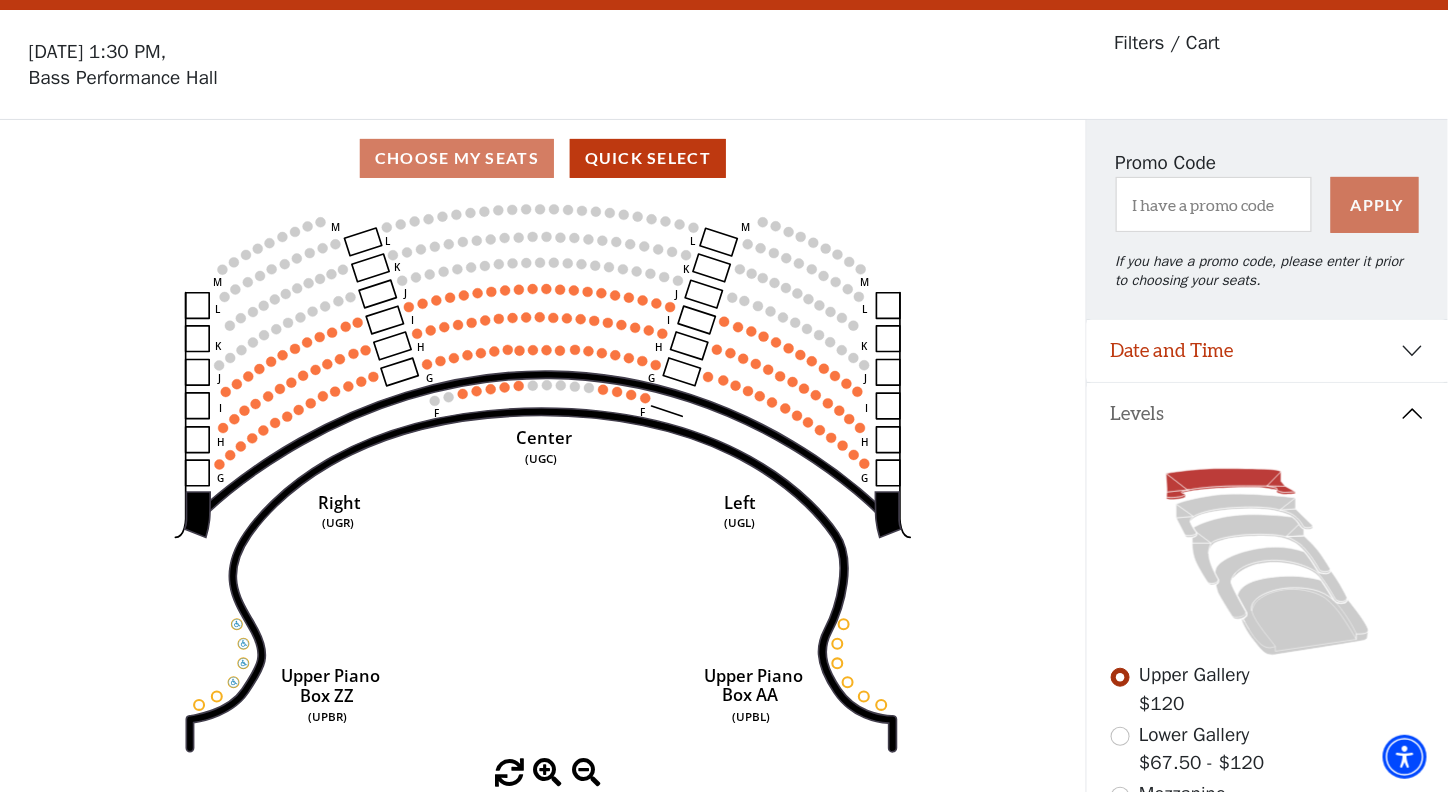 scroll, scrollTop: 92, scrollLeft: 0, axis: vertical 